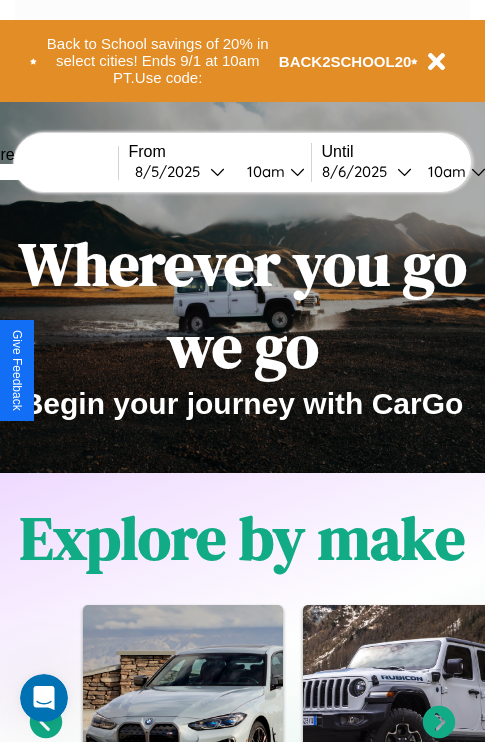 scroll, scrollTop: 308, scrollLeft: 0, axis: vertical 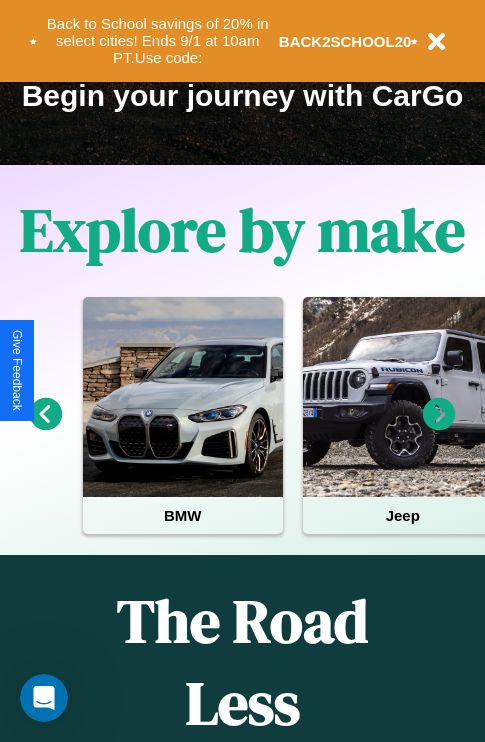 click 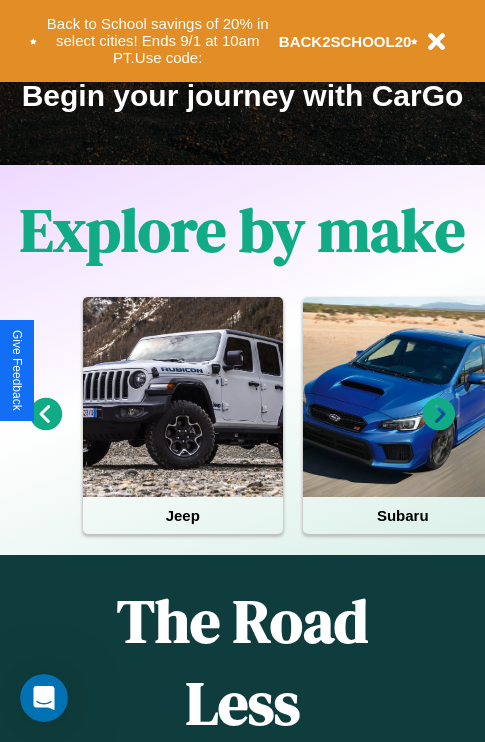 scroll, scrollTop: 113, scrollLeft: 458, axis: both 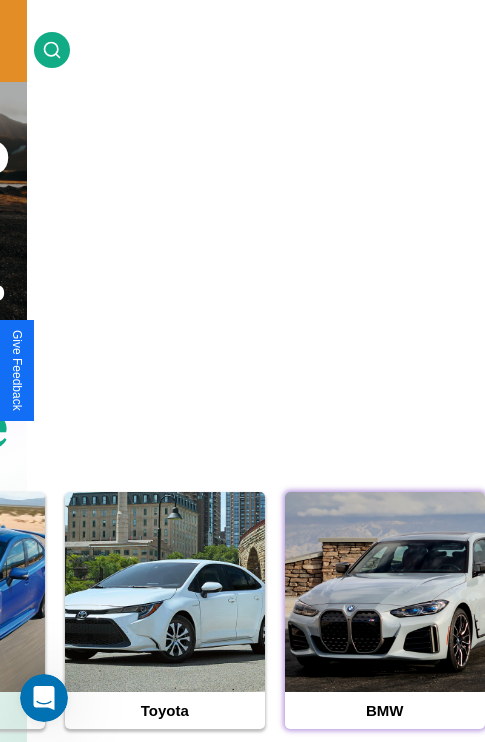 click at bounding box center [385, 592] 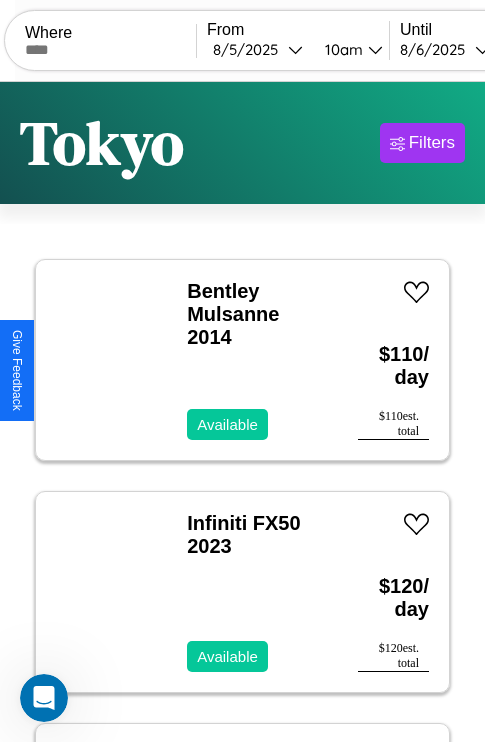 scroll, scrollTop: 95, scrollLeft: 0, axis: vertical 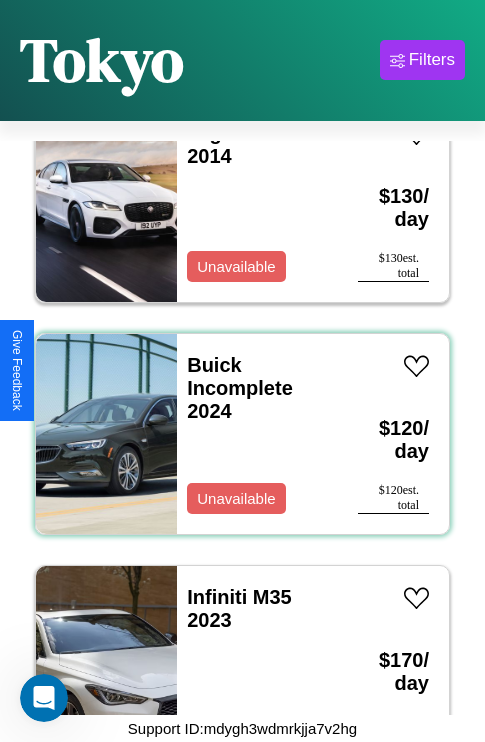 click on "Buick   Incomplete   2024 Unavailable" at bounding box center (257, 434) 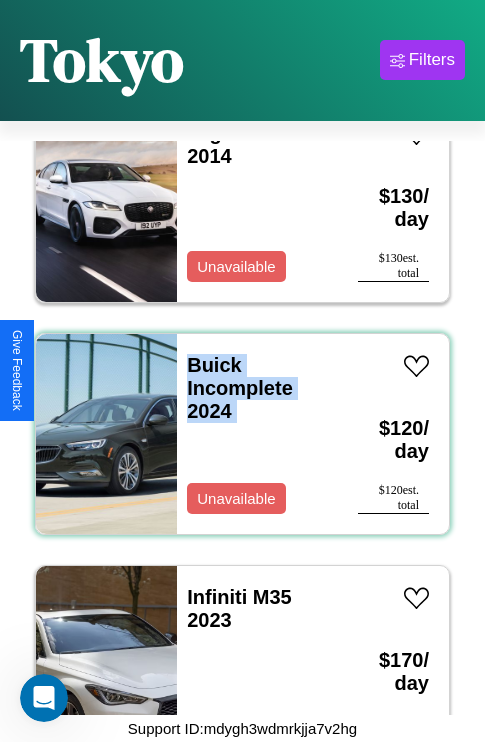 click on "Buick   Incomplete   2024 Unavailable" at bounding box center [257, 434] 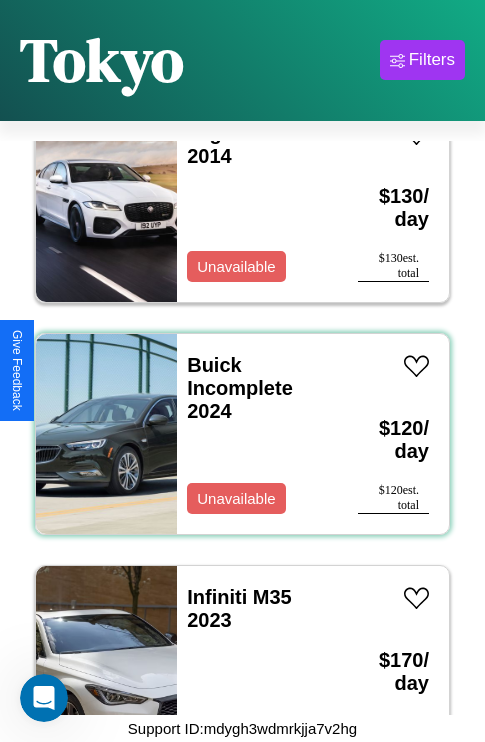 click on "Buick   Incomplete   2024 Unavailable" at bounding box center [257, 434] 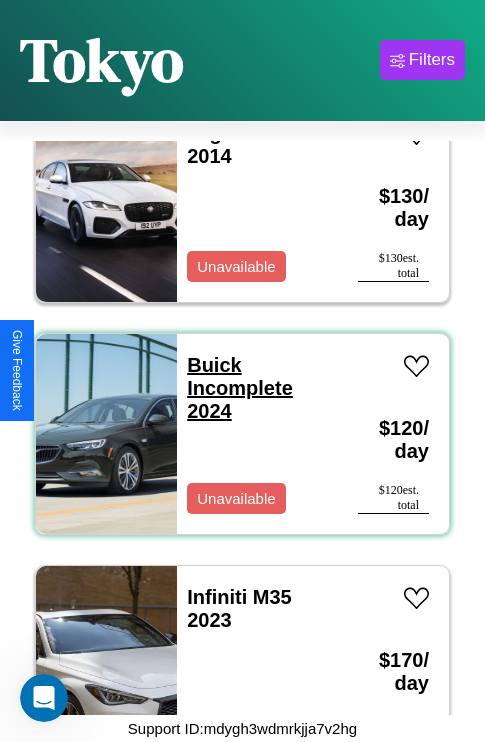 click on "Buick   Incomplete   2024" at bounding box center [240, 388] 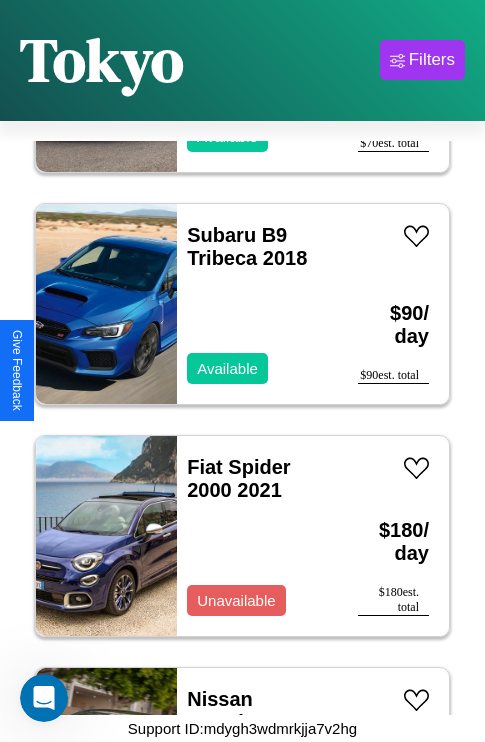 scroll, scrollTop: 2395, scrollLeft: 0, axis: vertical 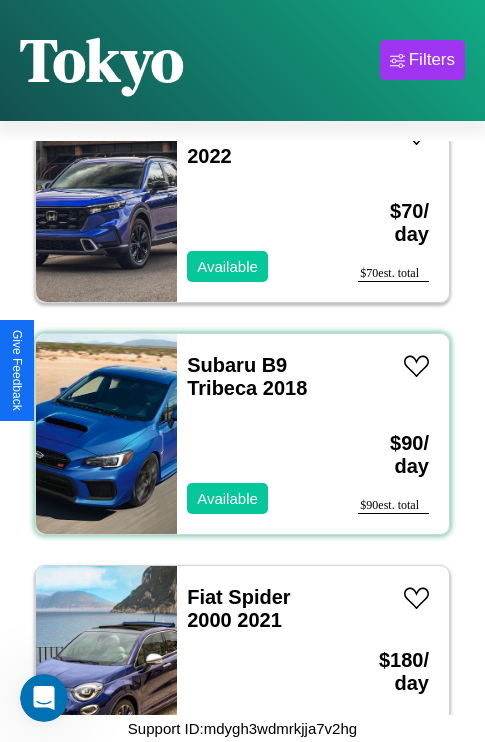 click on "Subaru   B9 Tribeca   2018 Available" at bounding box center [257, 434] 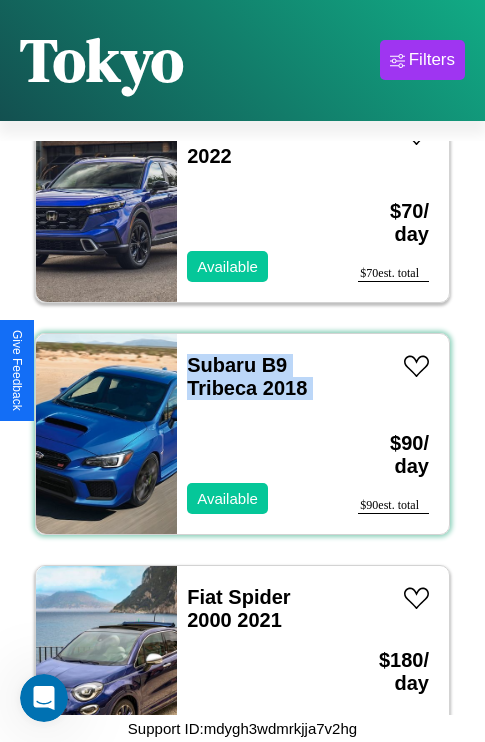 click on "Subaru   B9 Tribeca   2018 Available" at bounding box center [257, 434] 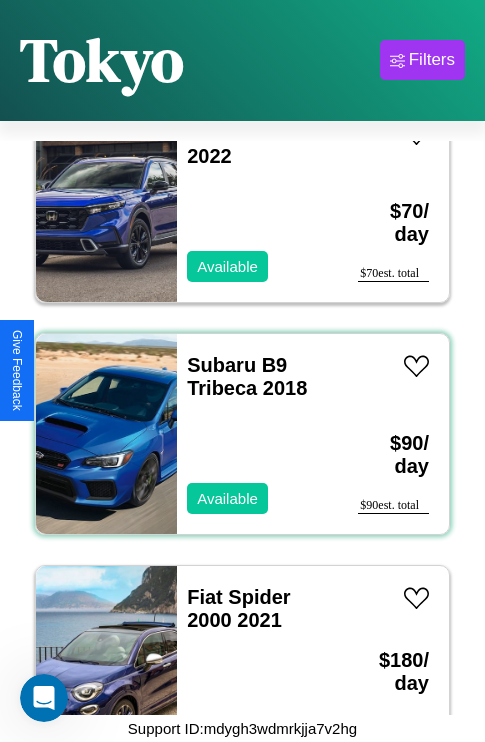 click on "Subaru   B9 Tribeca   2018 Available" at bounding box center (257, 434) 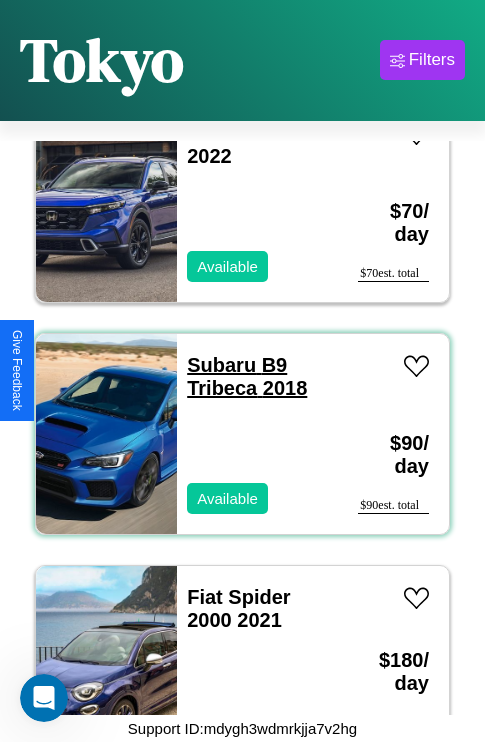 click on "Subaru   B9 Tribeca   2018" at bounding box center (247, 376) 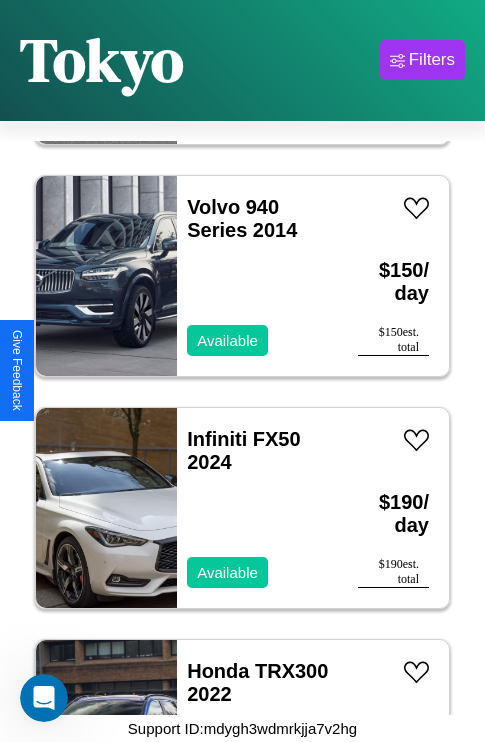scroll, scrollTop: 0, scrollLeft: 0, axis: both 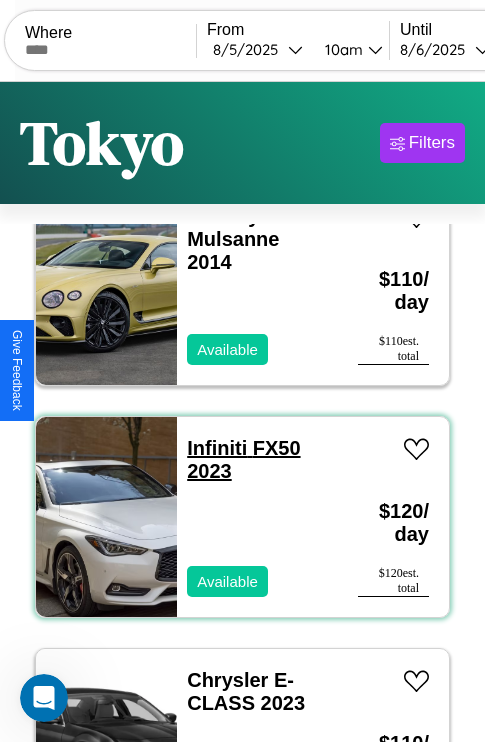 click on "Infiniti   FX50   2023" at bounding box center (243, 459) 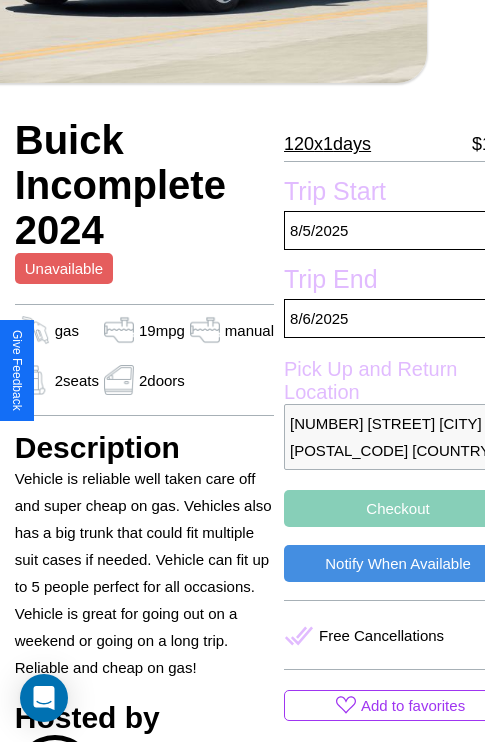 scroll, scrollTop: 426, scrollLeft: 68, axis: both 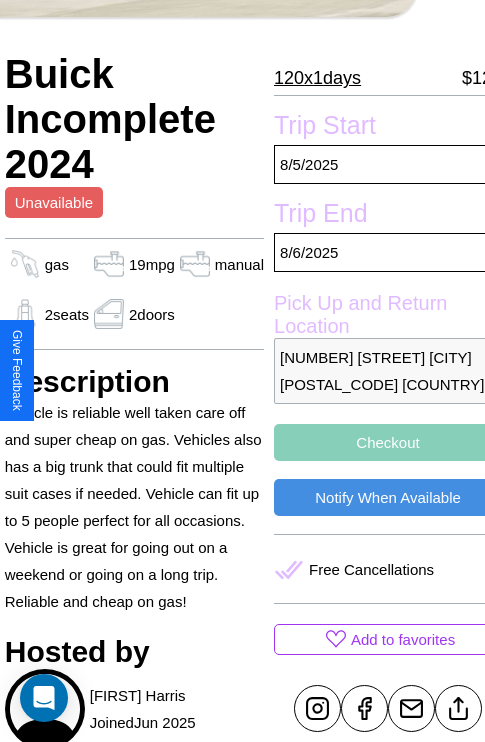 click on "[NUMBER] [STREET]  [CITY]  [POSTAL_CODE] [COUNTRY]" at bounding box center (388, 371) 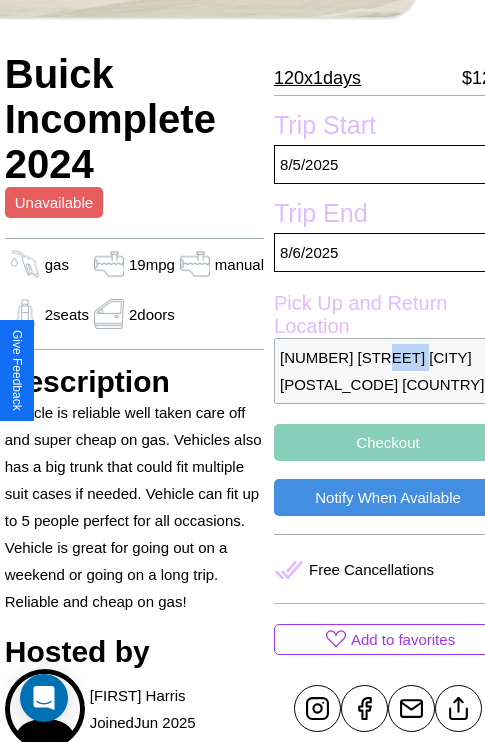 click on "[NUMBER] [STREET]  [CITY]  [POSTAL_CODE] [COUNTRY]" at bounding box center (388, 371) 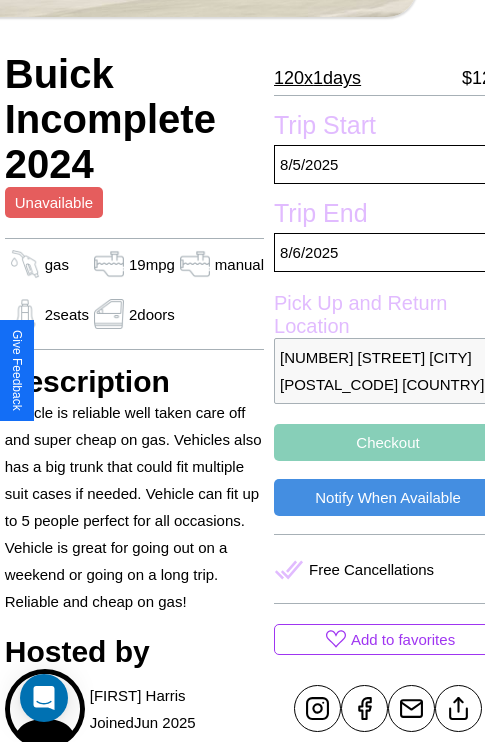 click on "[NUMBER] [STREET]  [CITY]  [POSTAL_CODE] [COUNTRY]" at bounding box center [388, 371] 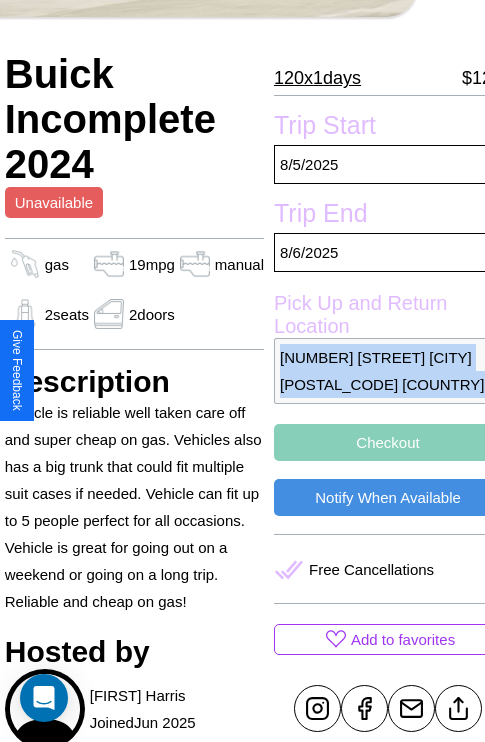 click on "[NUMBER] [STREET]  [CITY]  [POSTAL_CODE] [COUNTRY]" at bounding box center [388, 371] 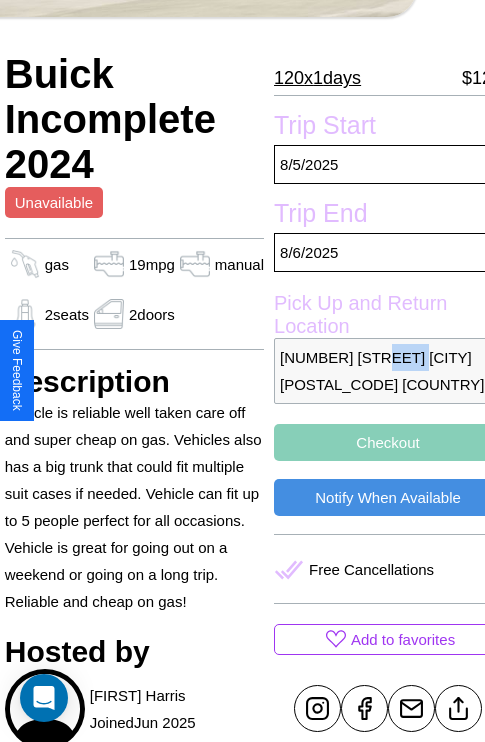 click on "[NUMBER] [STREET]  [CITY]  [POSTAL_CODE] [COUNTRY]" at bounding box center (388, 371) 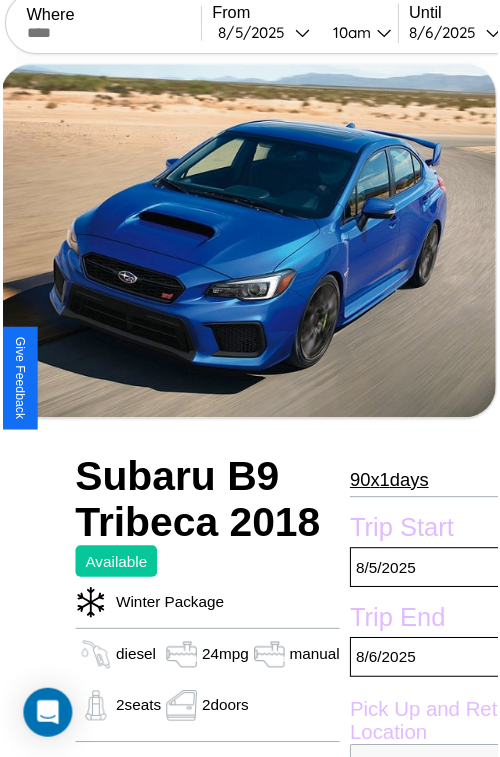 scroll, scrollTop: 623, scrollLeft: 72, axis: both 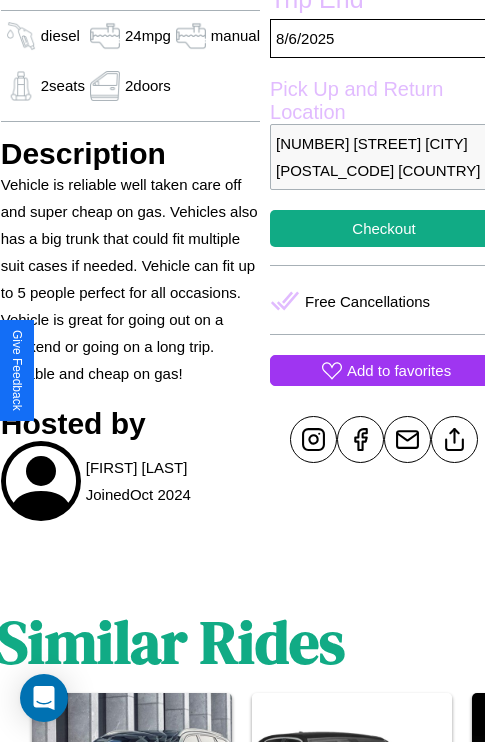 click on "Add to favorites" at bounding box center [399, 370] 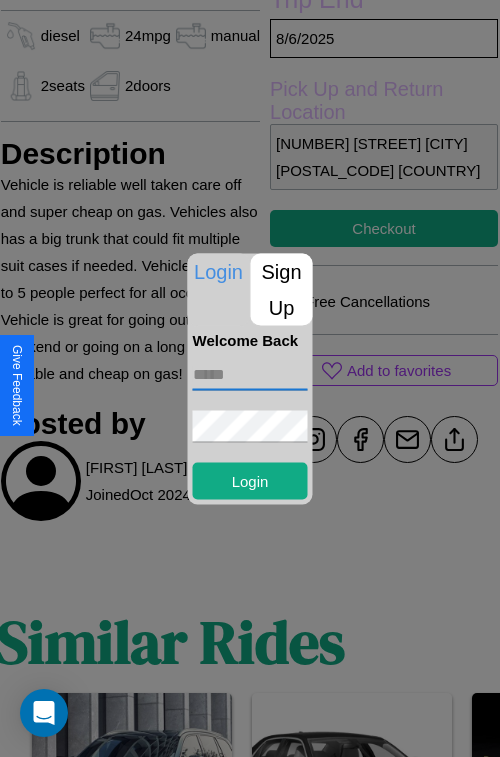 click at bounding box center [250, 374] 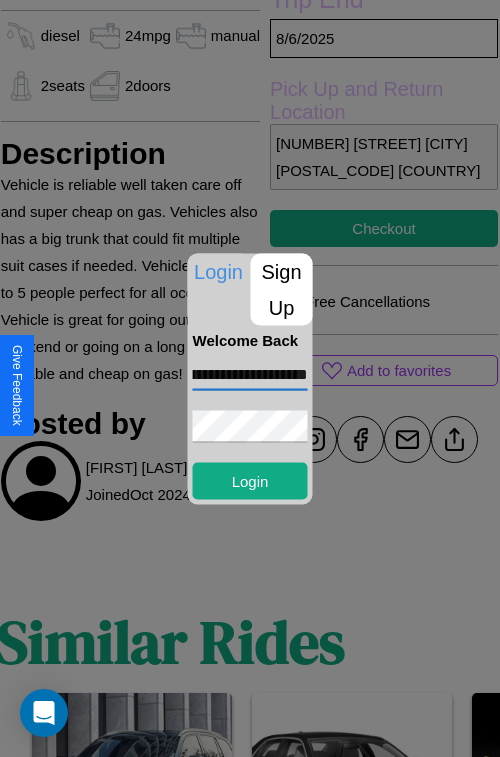 scroll, scrollTop: 0, scrollLeft: 95, axis: horizontal 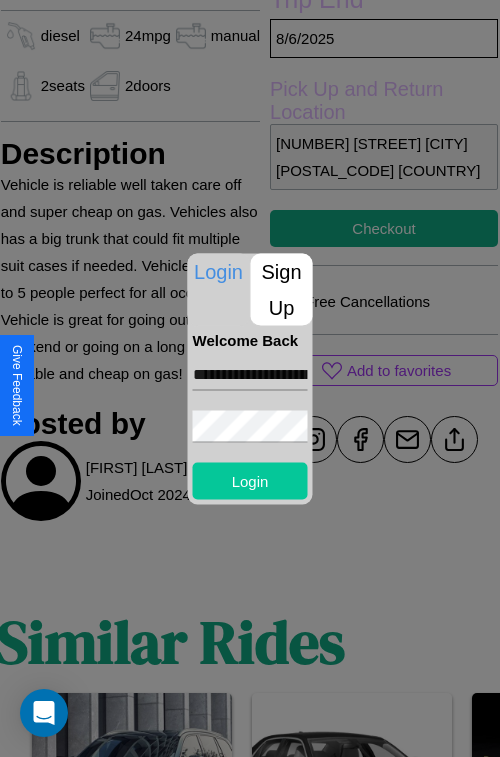 click on "Login" at bounding box center [250, 480] 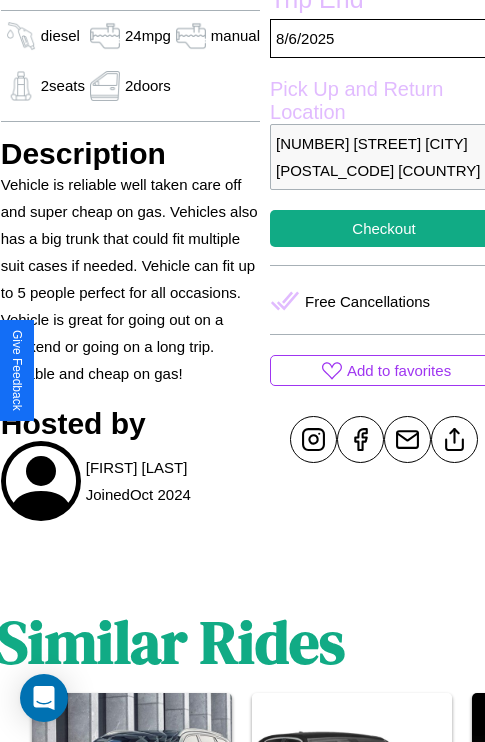 scroll, scrollTop: 623, scrollLeft: 72, axis: both 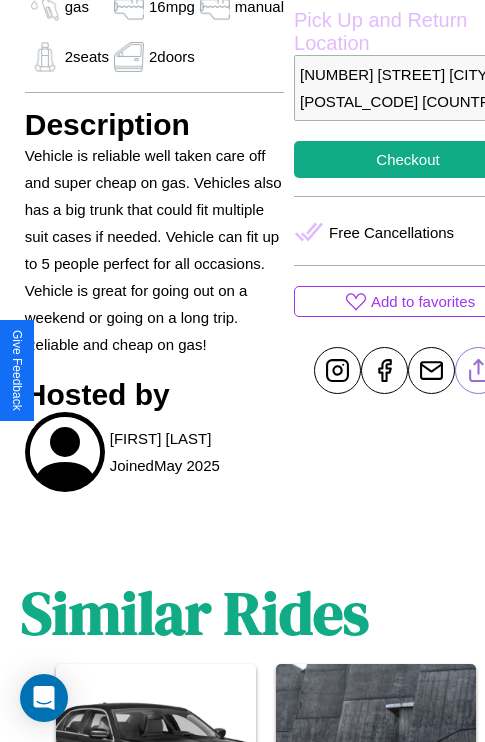 click 